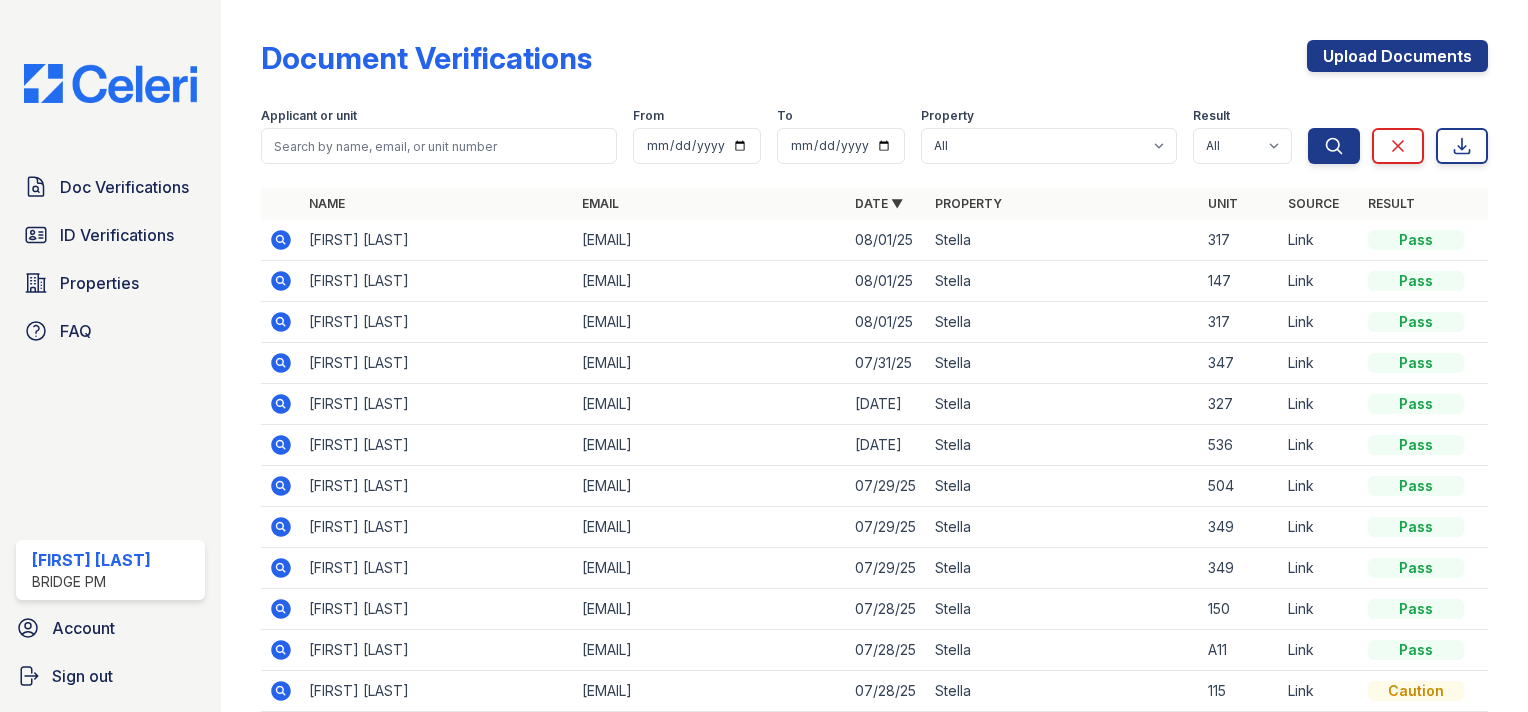 scroll, scrollTop: 0, scrollLeft: 0, axis: both 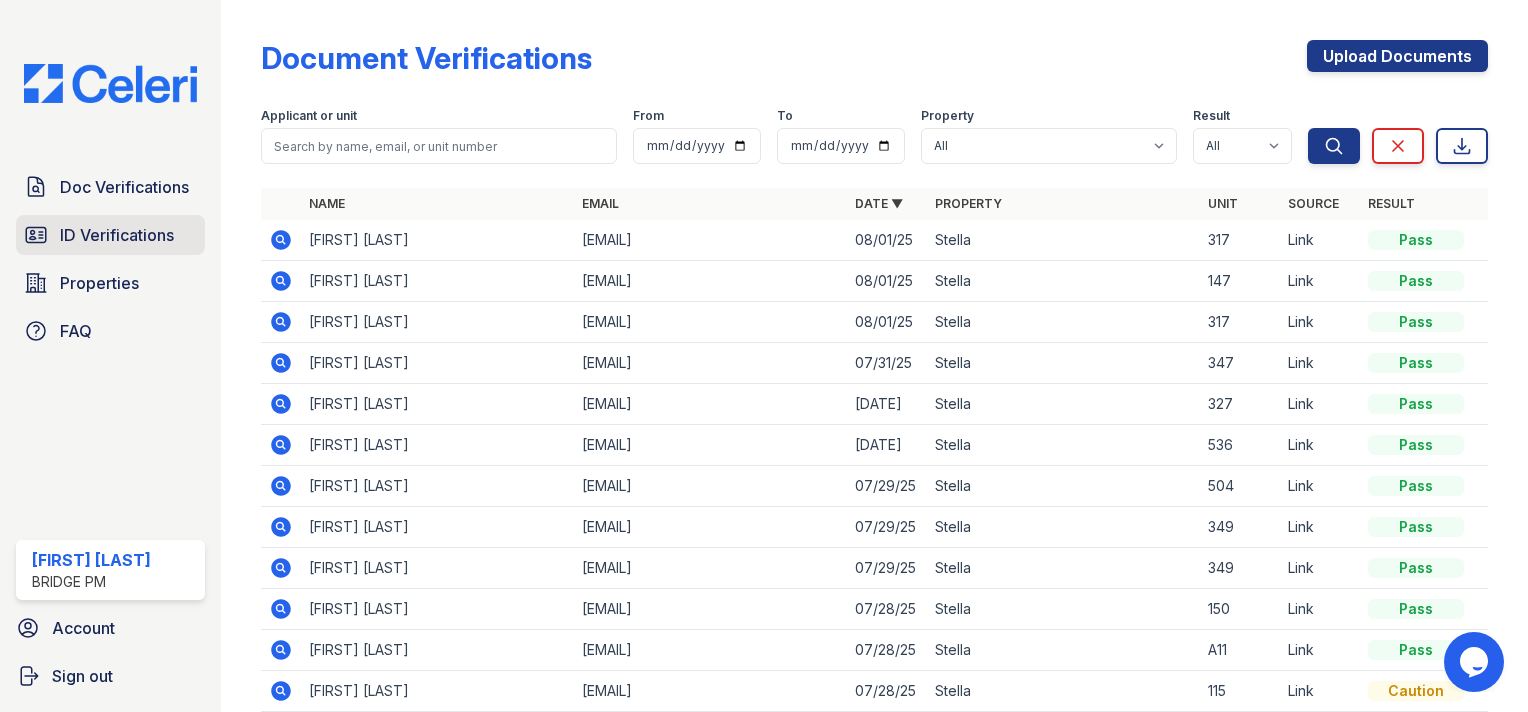 click on "ID Verifications" at bounding box center (117, 235) 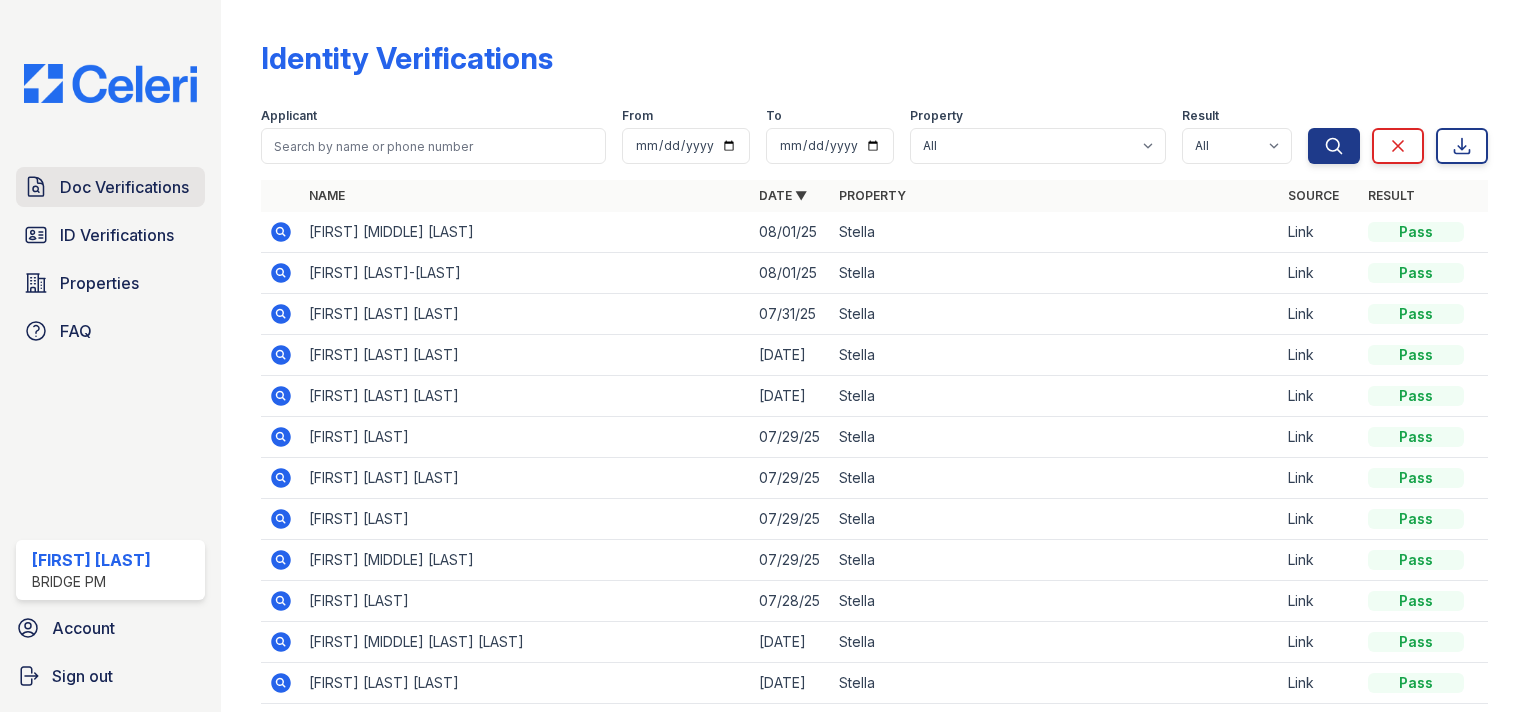 click on "Doc Verifications" at bounding box center [124, 187] 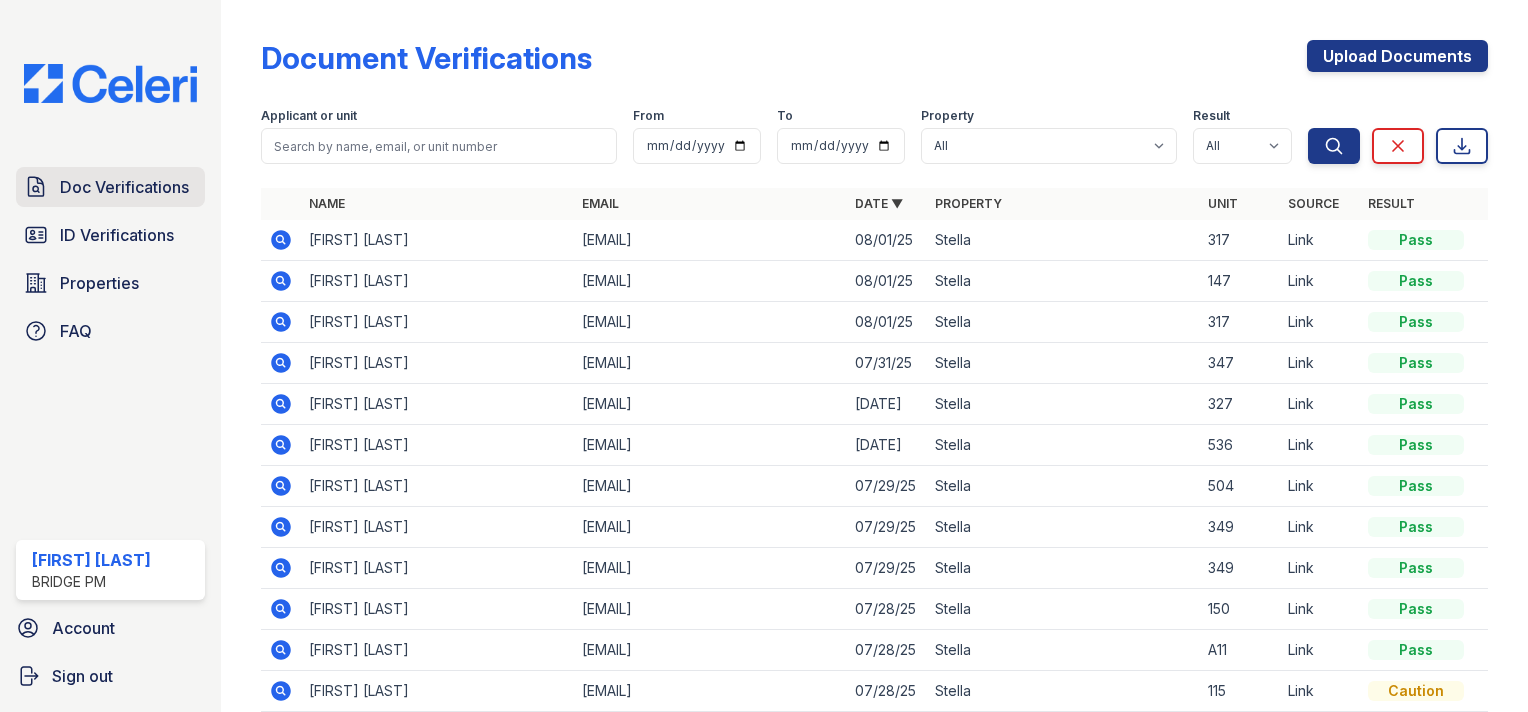 click on "Doc Verifications" at bounding box center (124, 187) 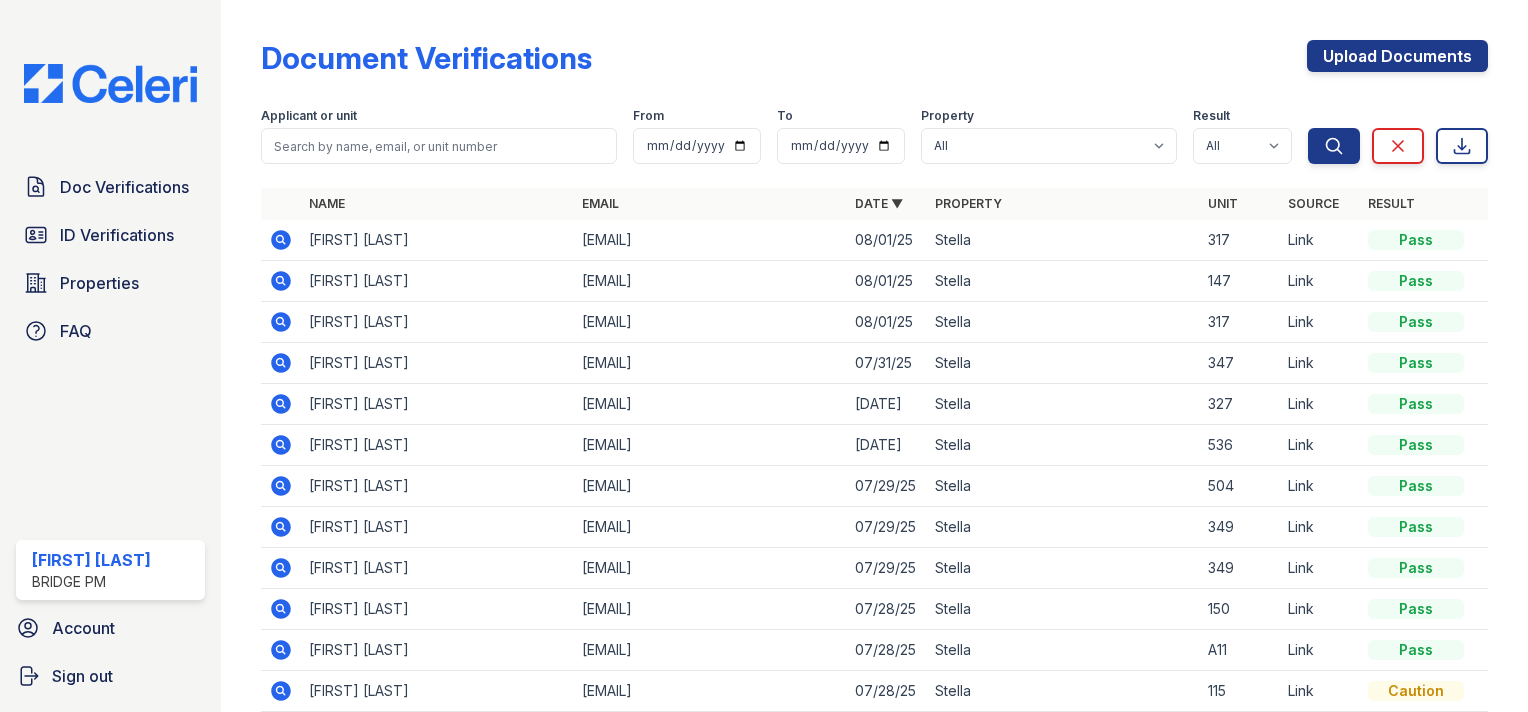 scroll, scrollTop: 0, scrollLeft: 0, axis: both 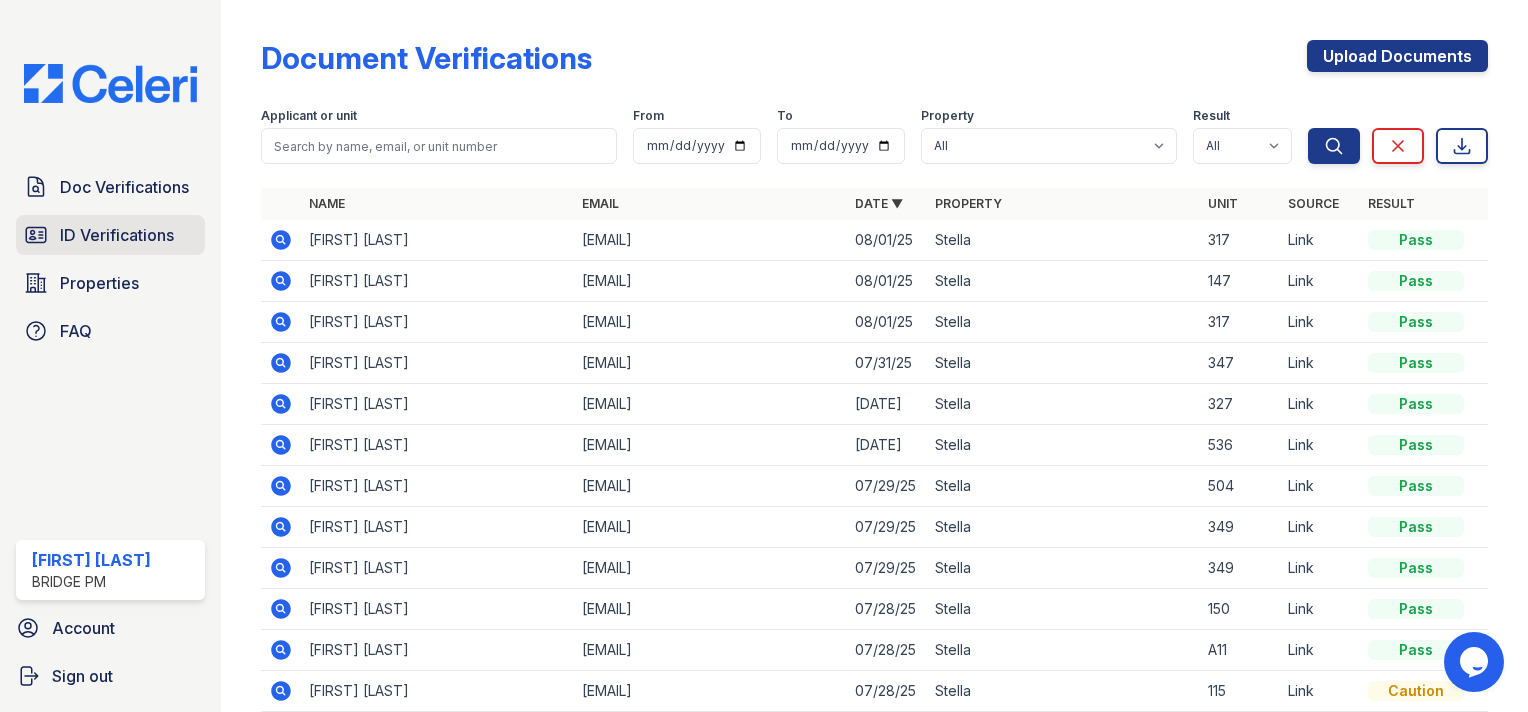 click on "ID Verifications" at bounding box center [117, 235] 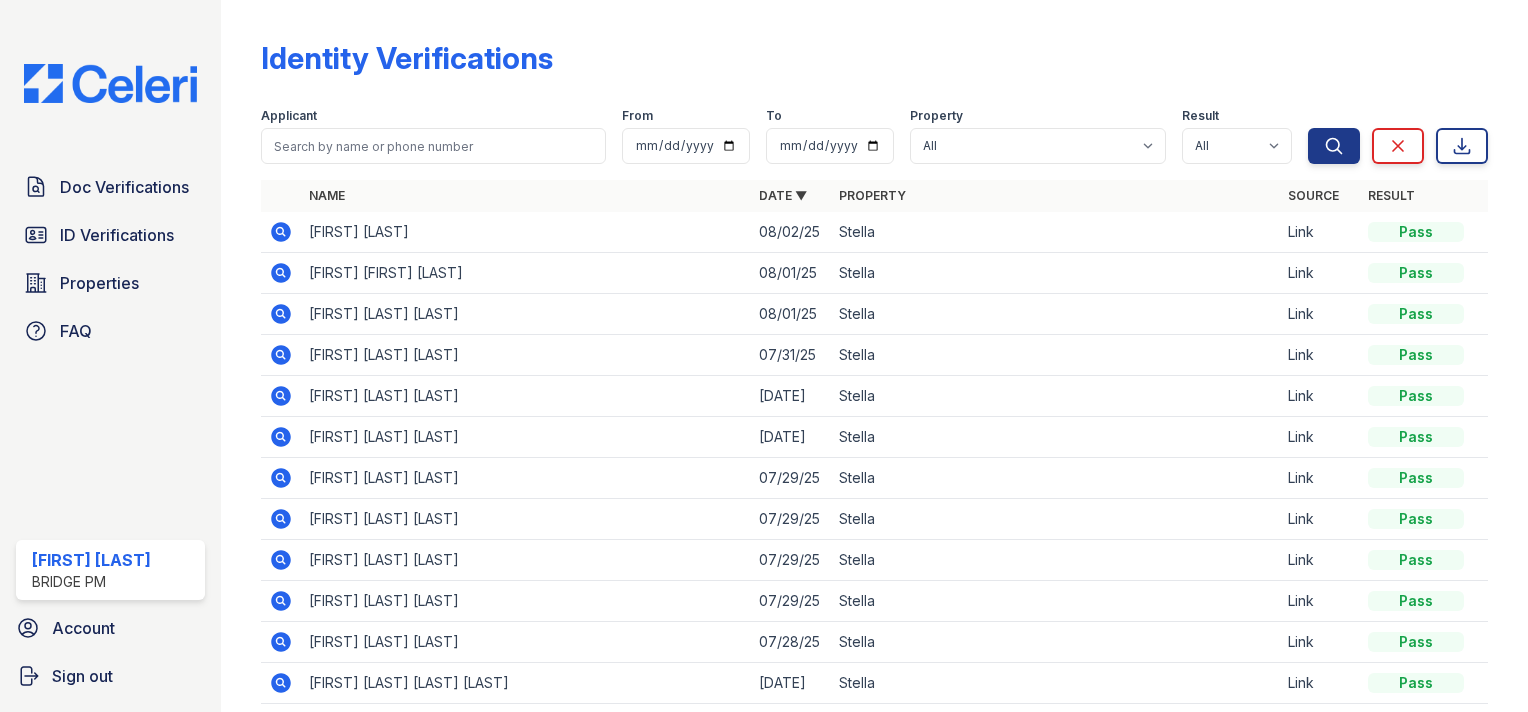click 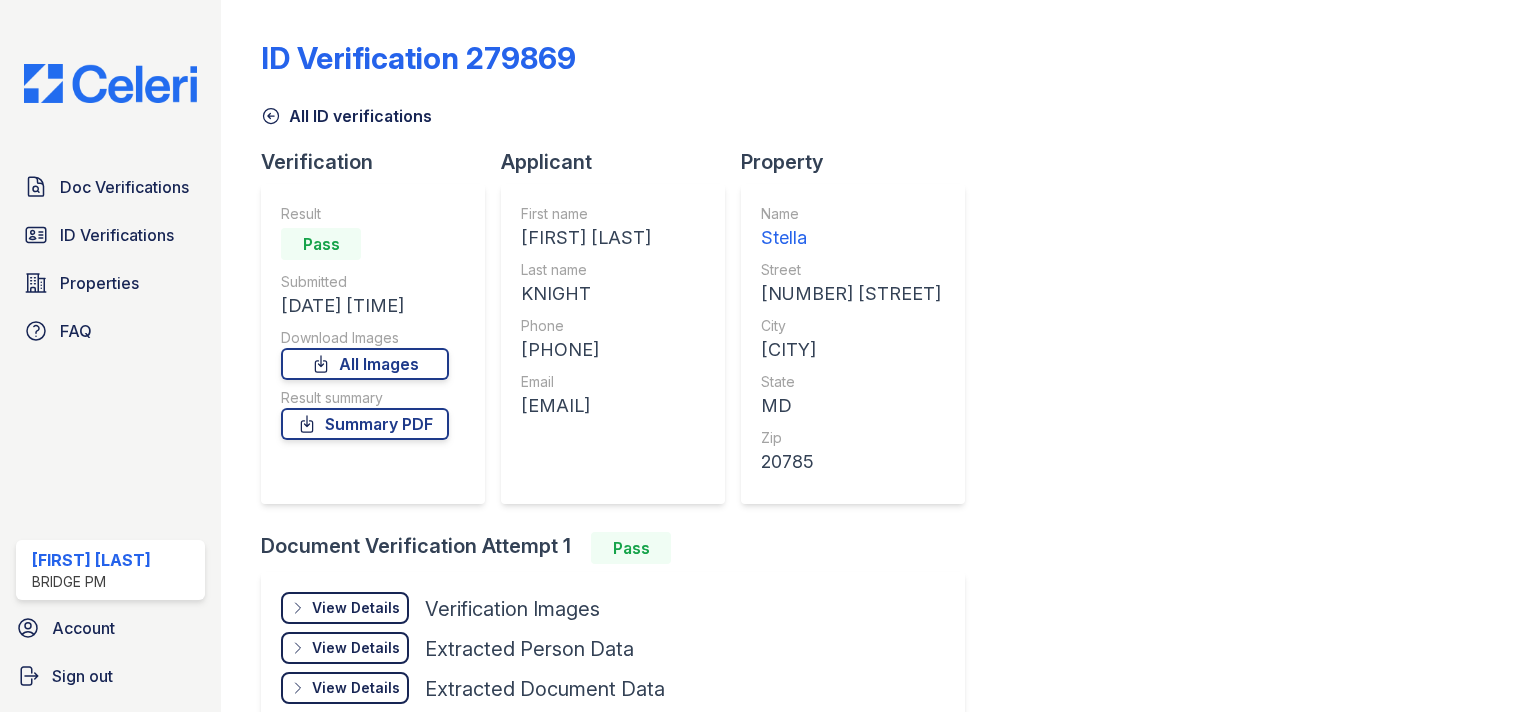 scroll, scrollTop: 0, scrollLeft: 0, axis: both 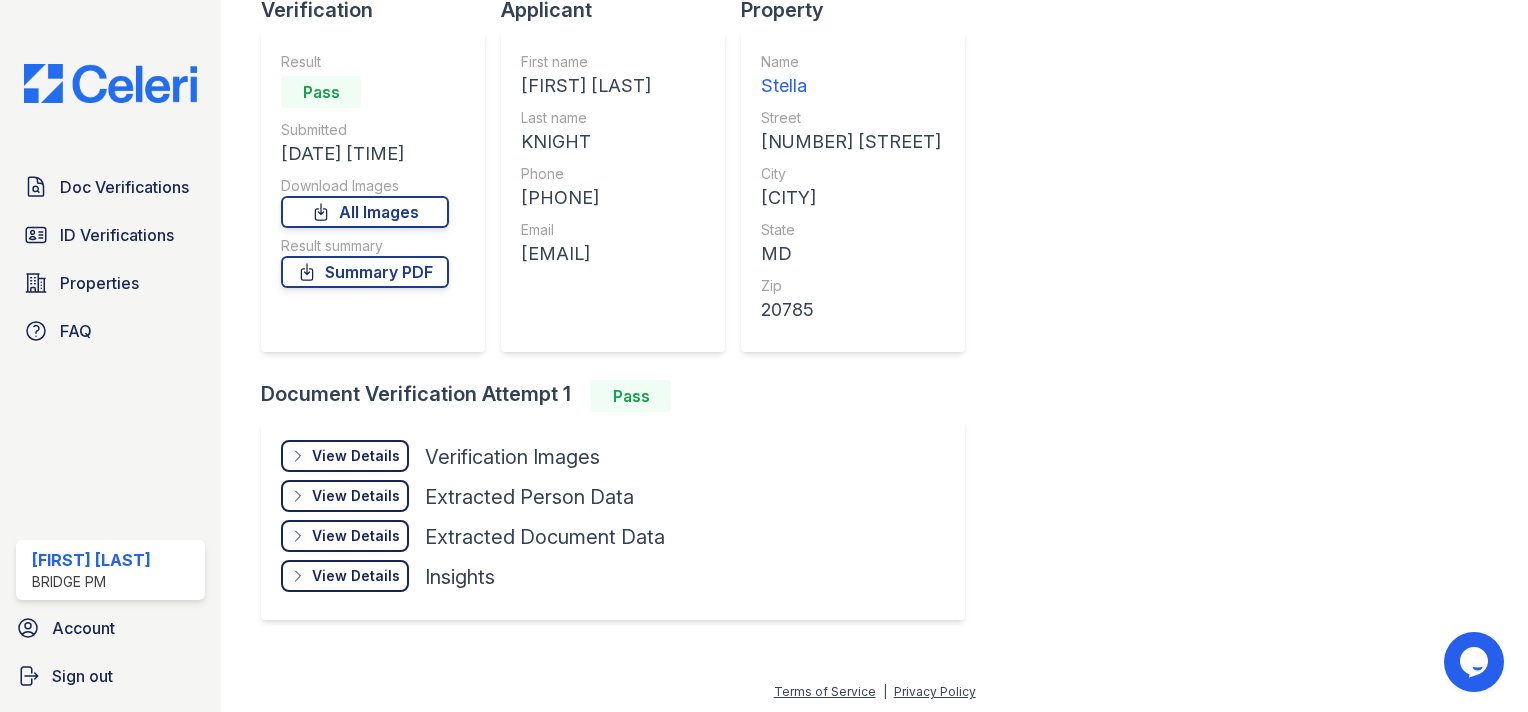 click on "View Details" at bounding box center [356, 456] 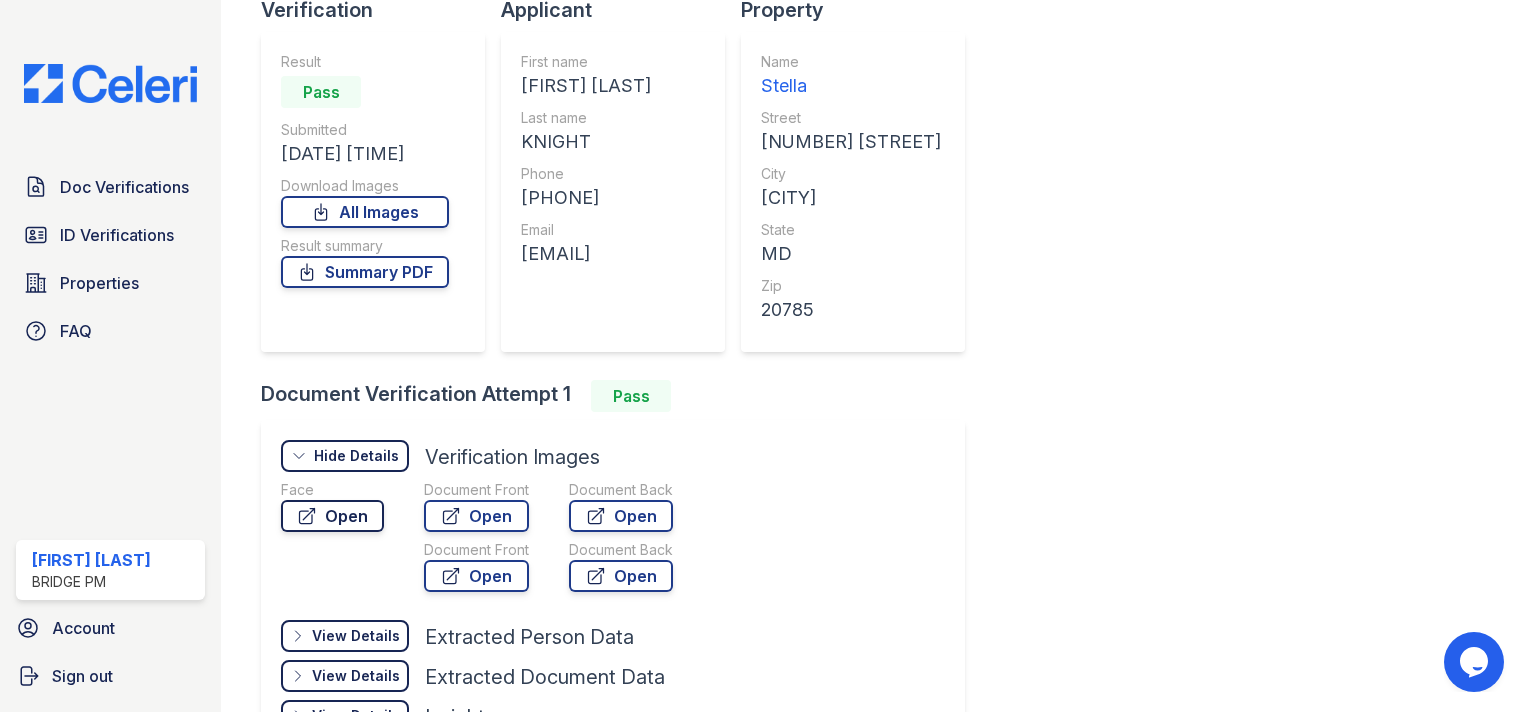 click on "Open" at bounding box center (332, 516) 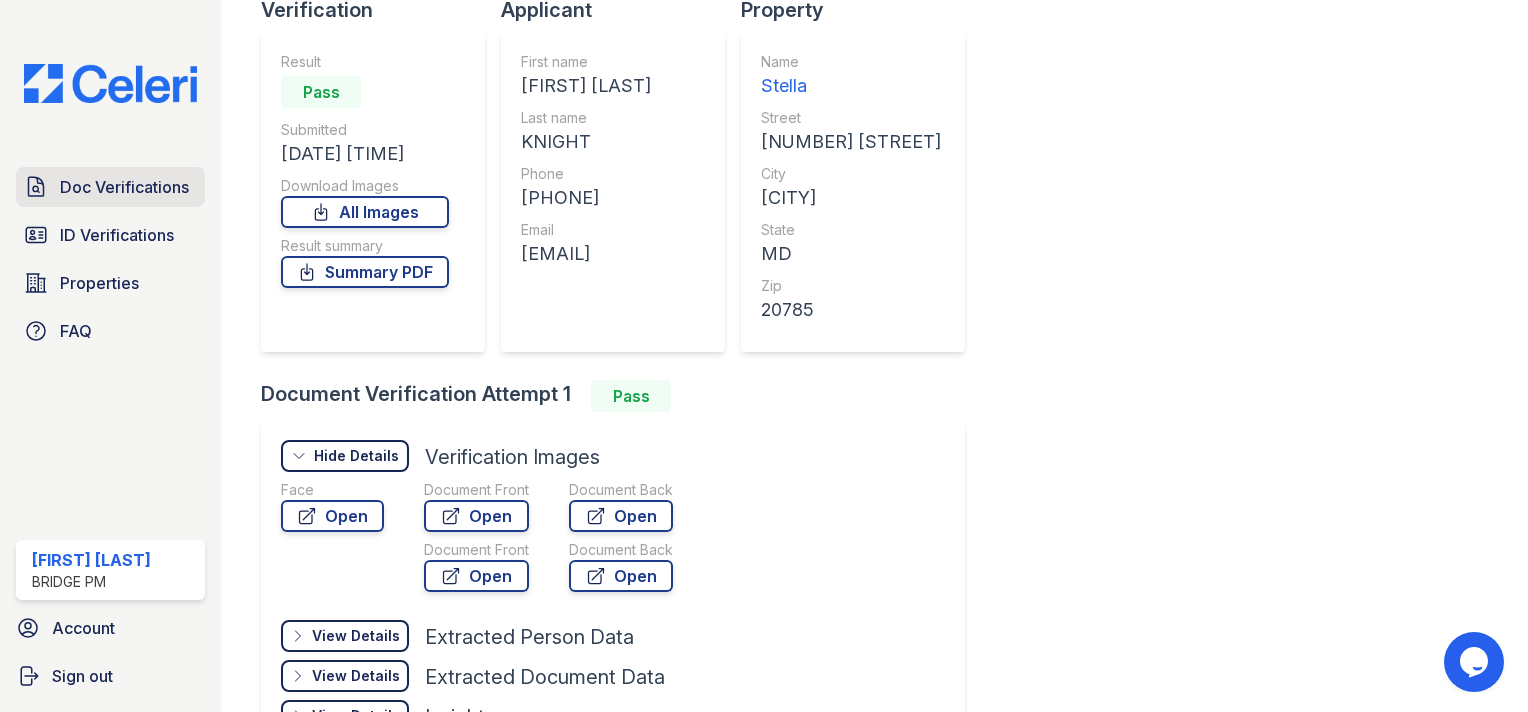 click on "Doc Verifications" at bounding box center (124, 187) 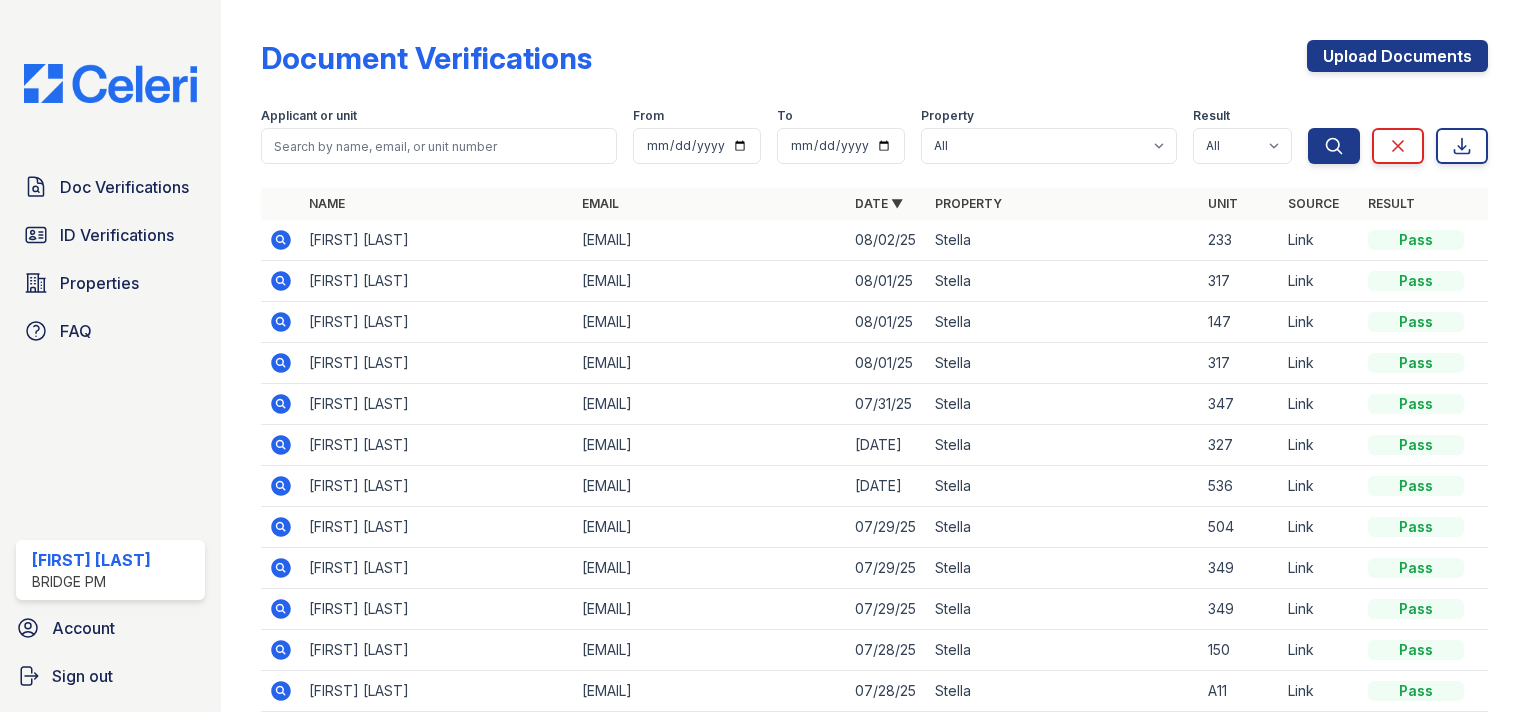 click 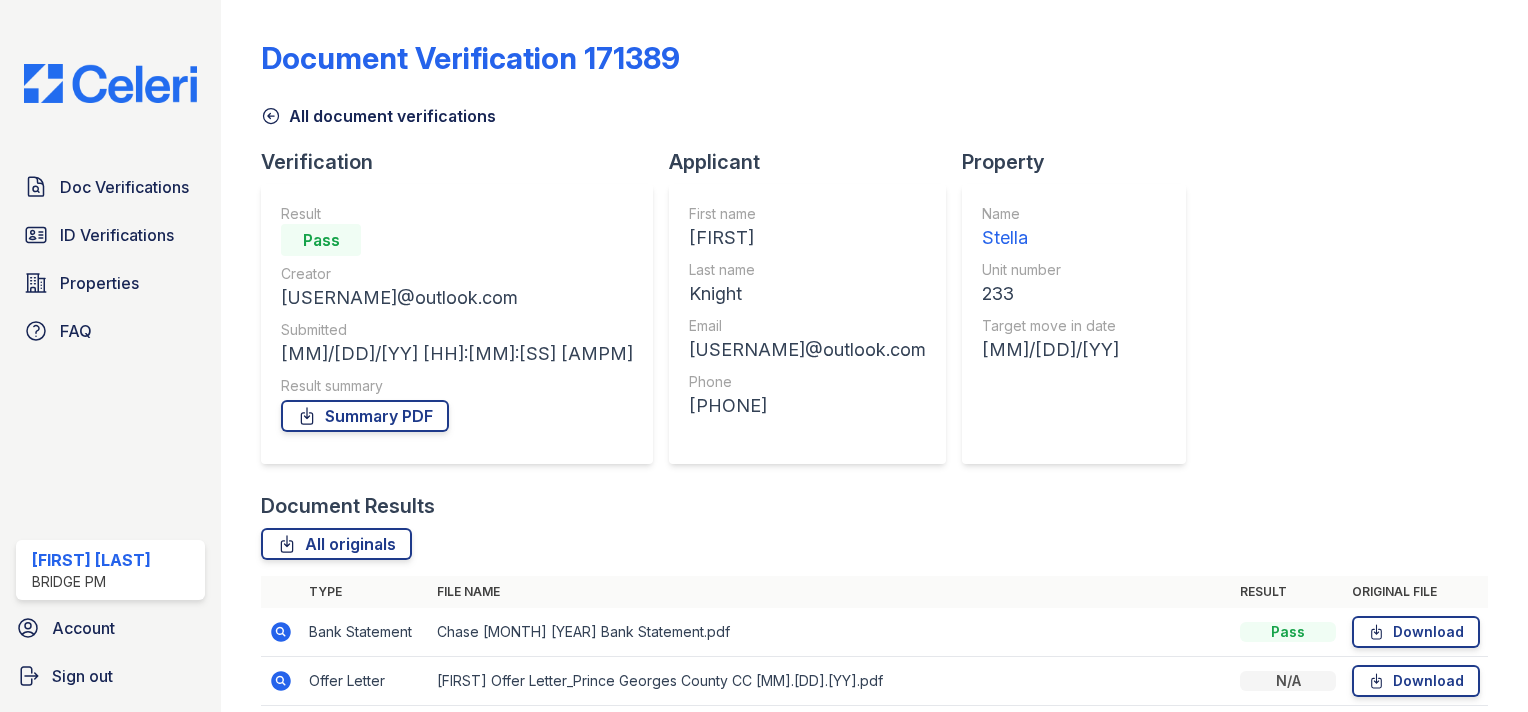 scroll, scrollTop: 0, scrollLeft: 0, axis: both 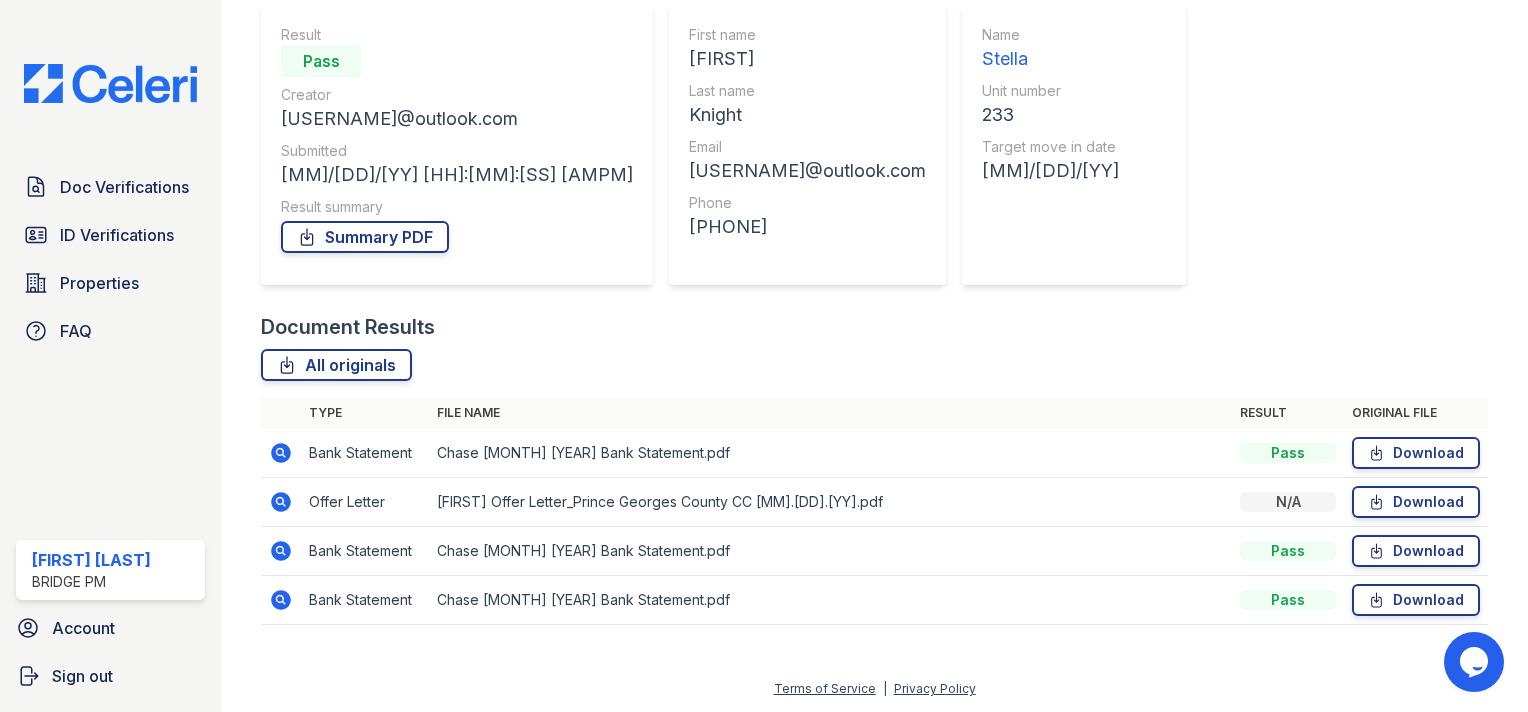 click 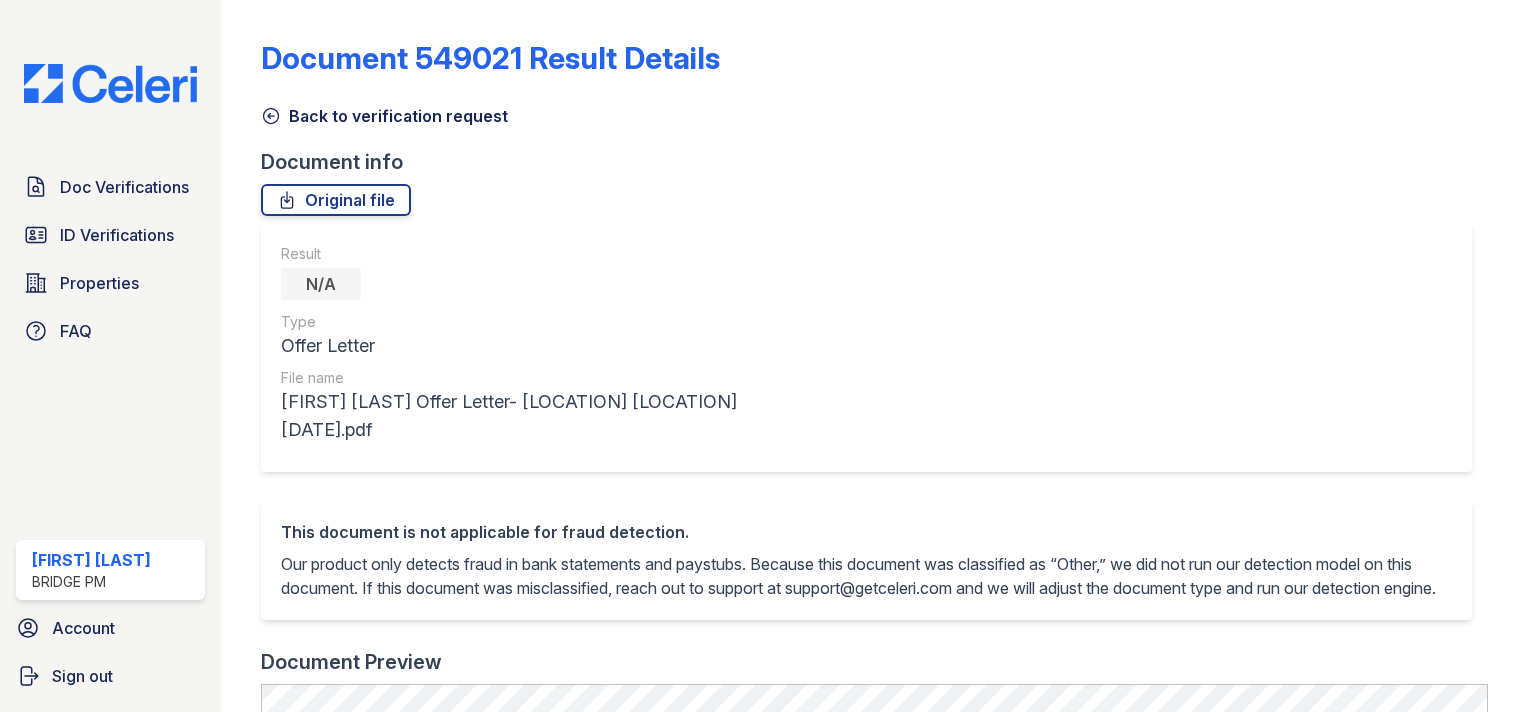 scroll, scrollTop: 0, scrollLeft: 0, axis: both 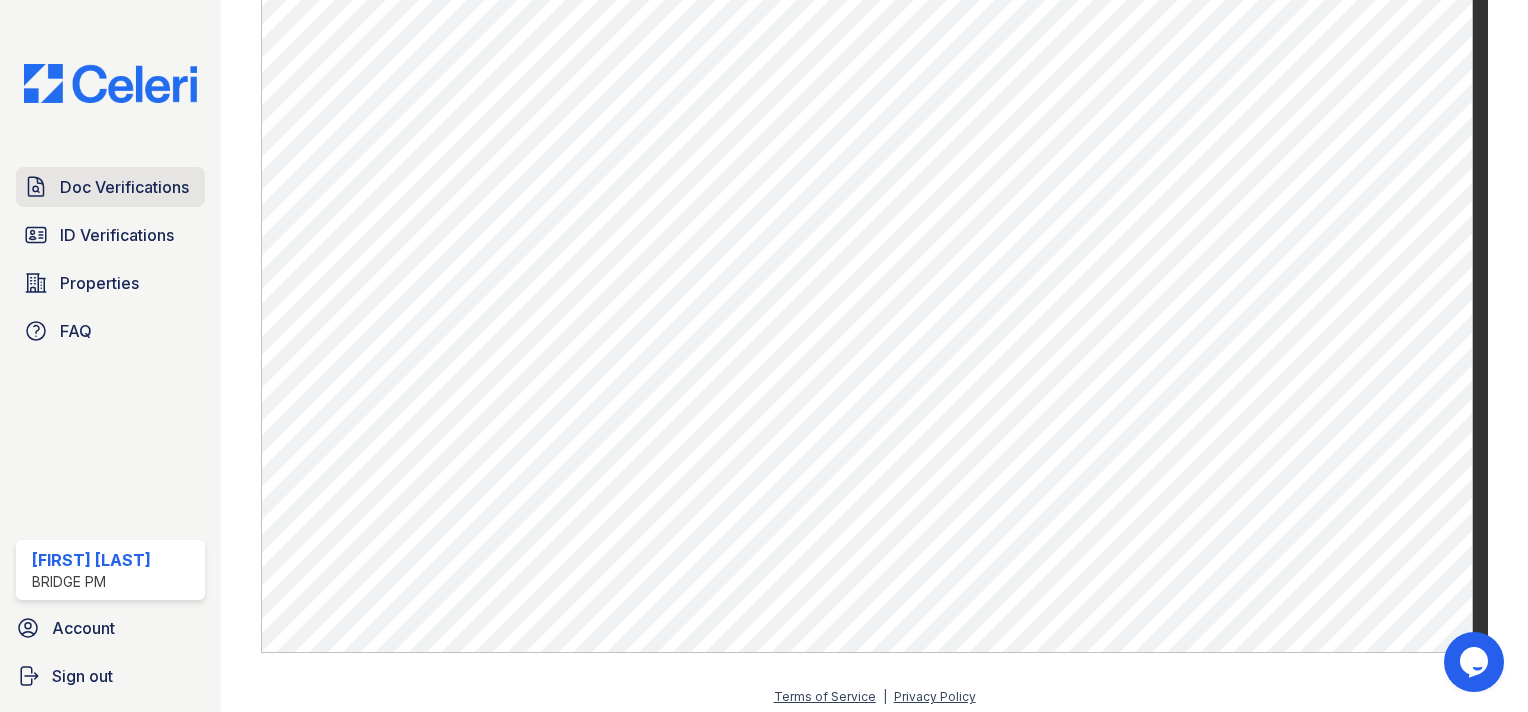 click on "Doc Verifications" at bounding box center (124, 187) 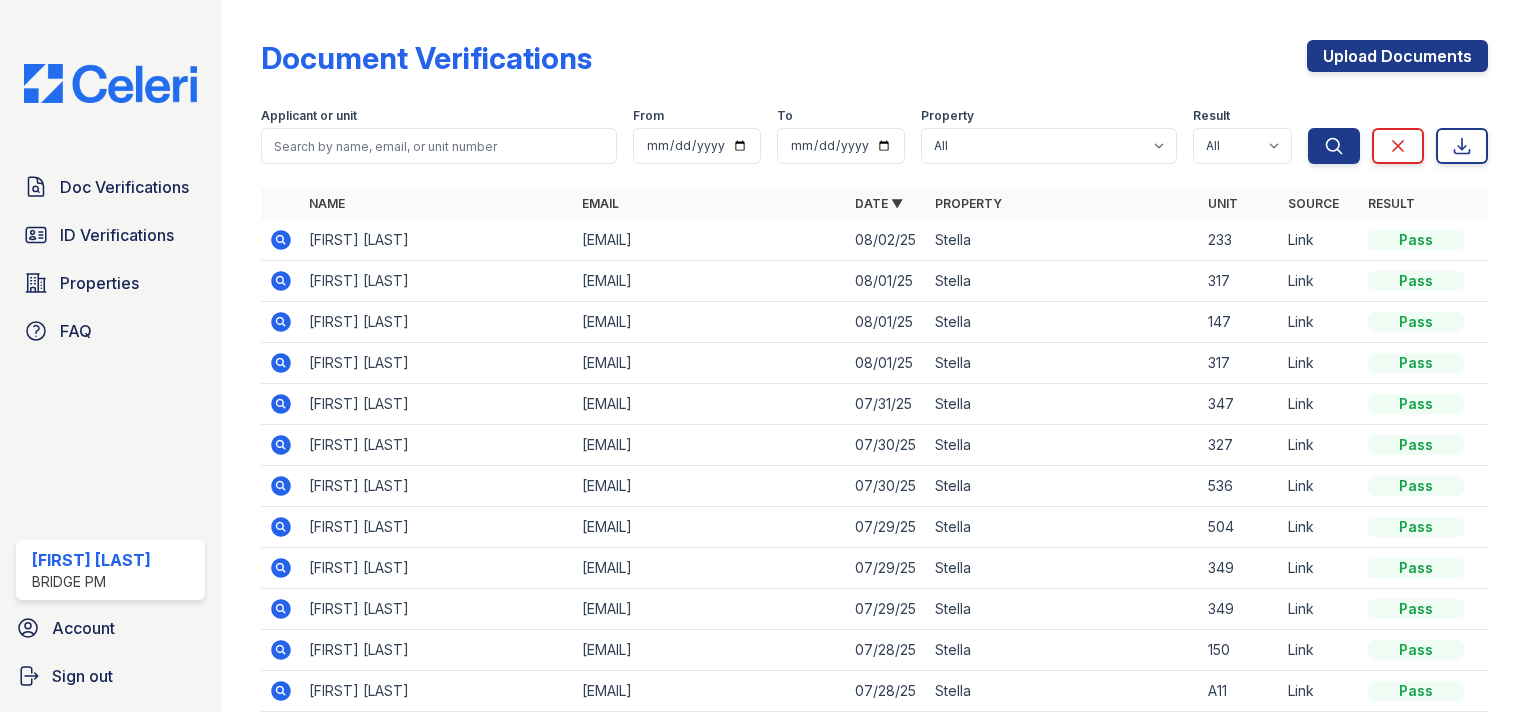 click 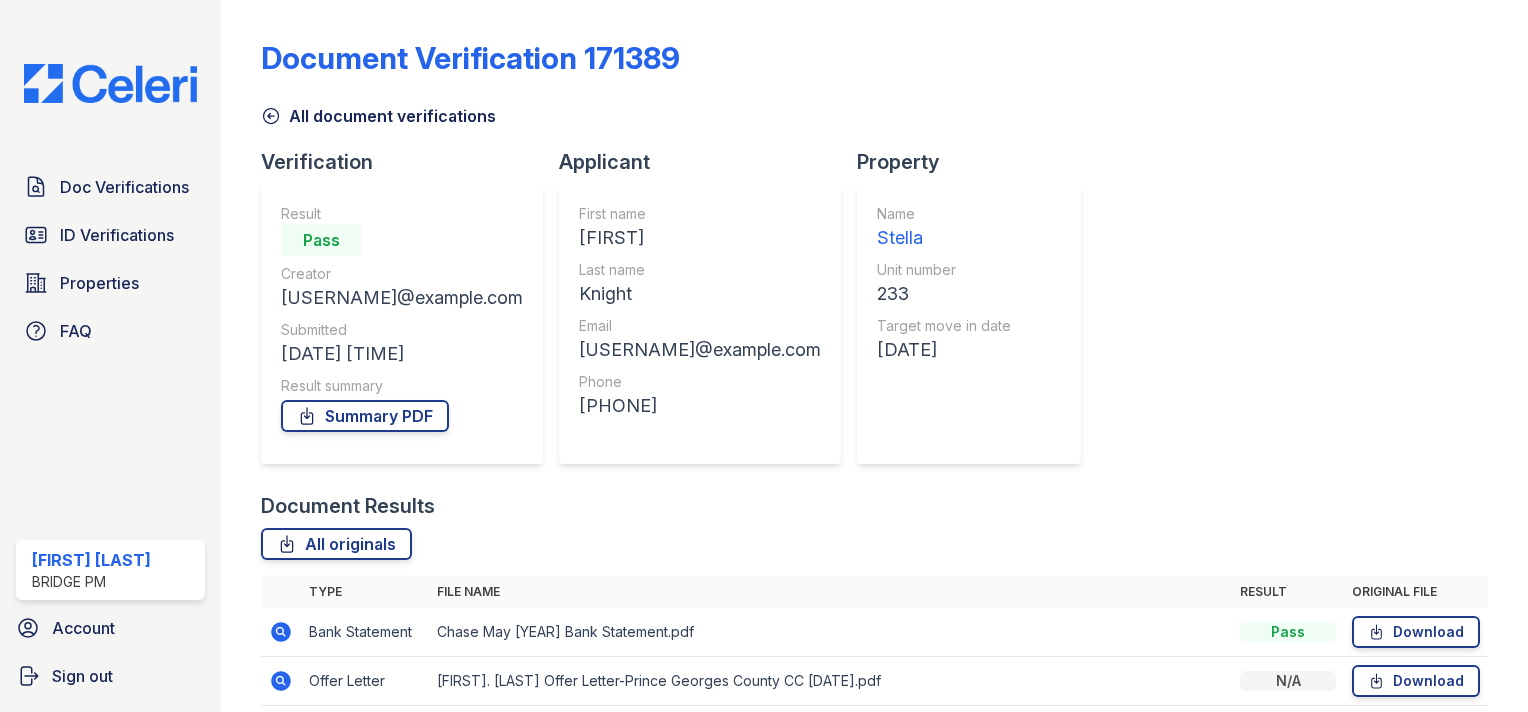 scroll, scrollTop: 0, scrollLeft: 0, axis: both 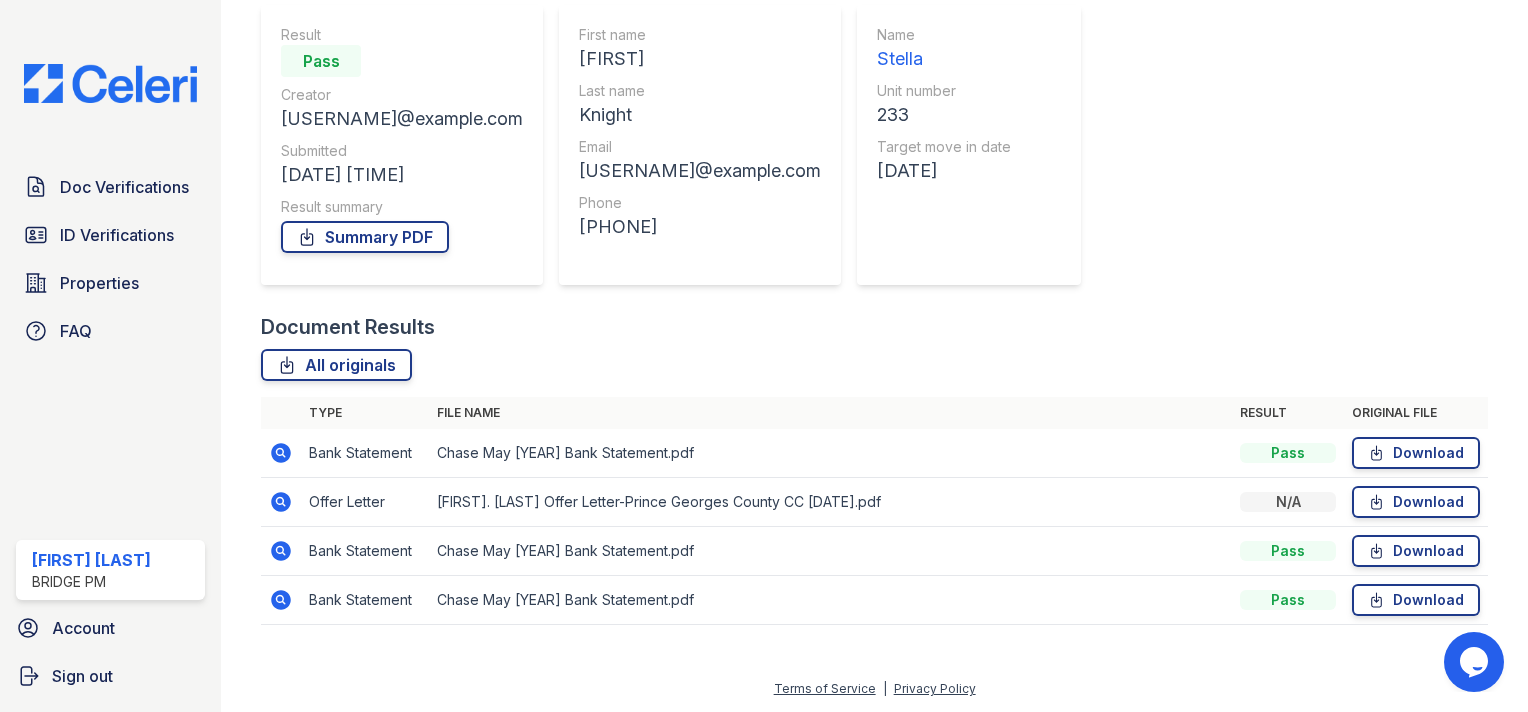 click 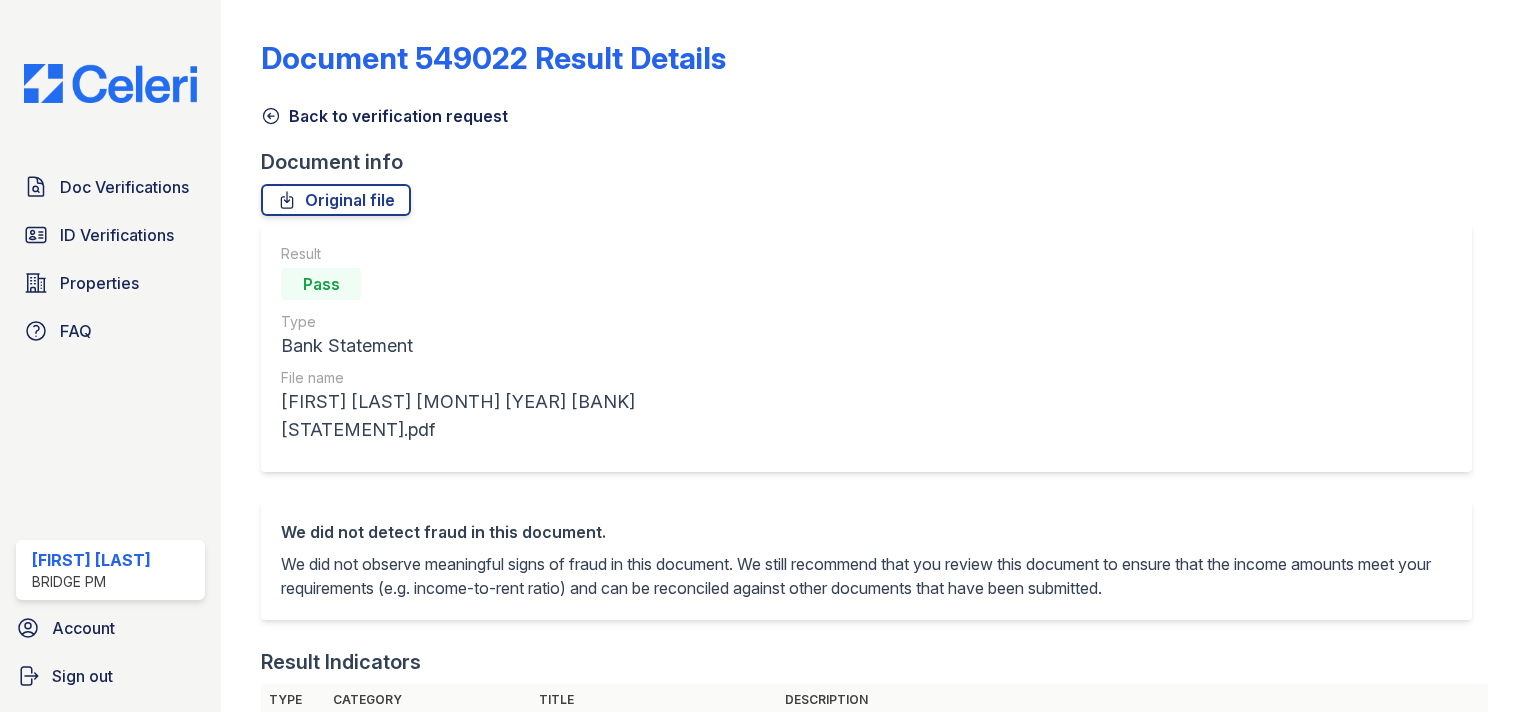 scroll, scrollTop: 0, scrollLeft: 0, axis: both 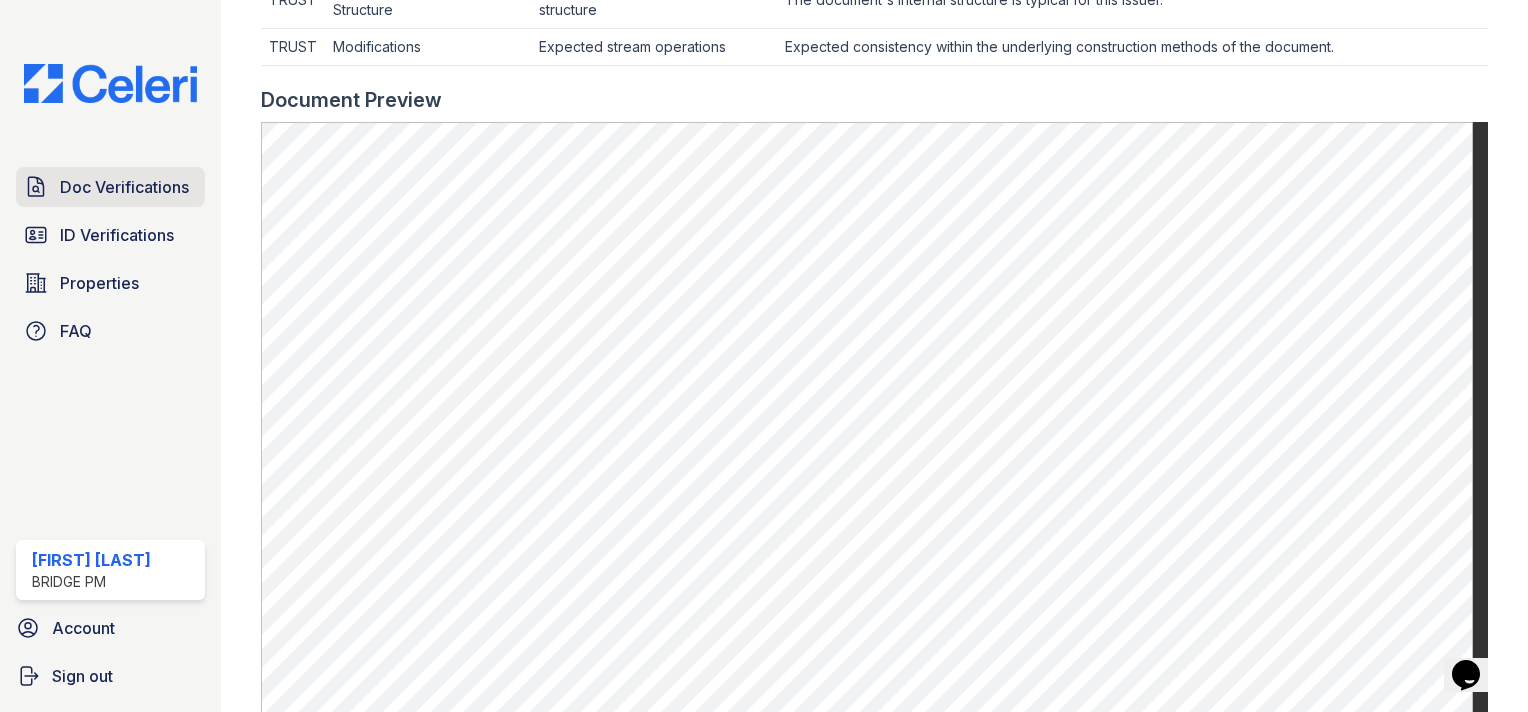click on "Doc Verifications" at bounding box center (110, 187) 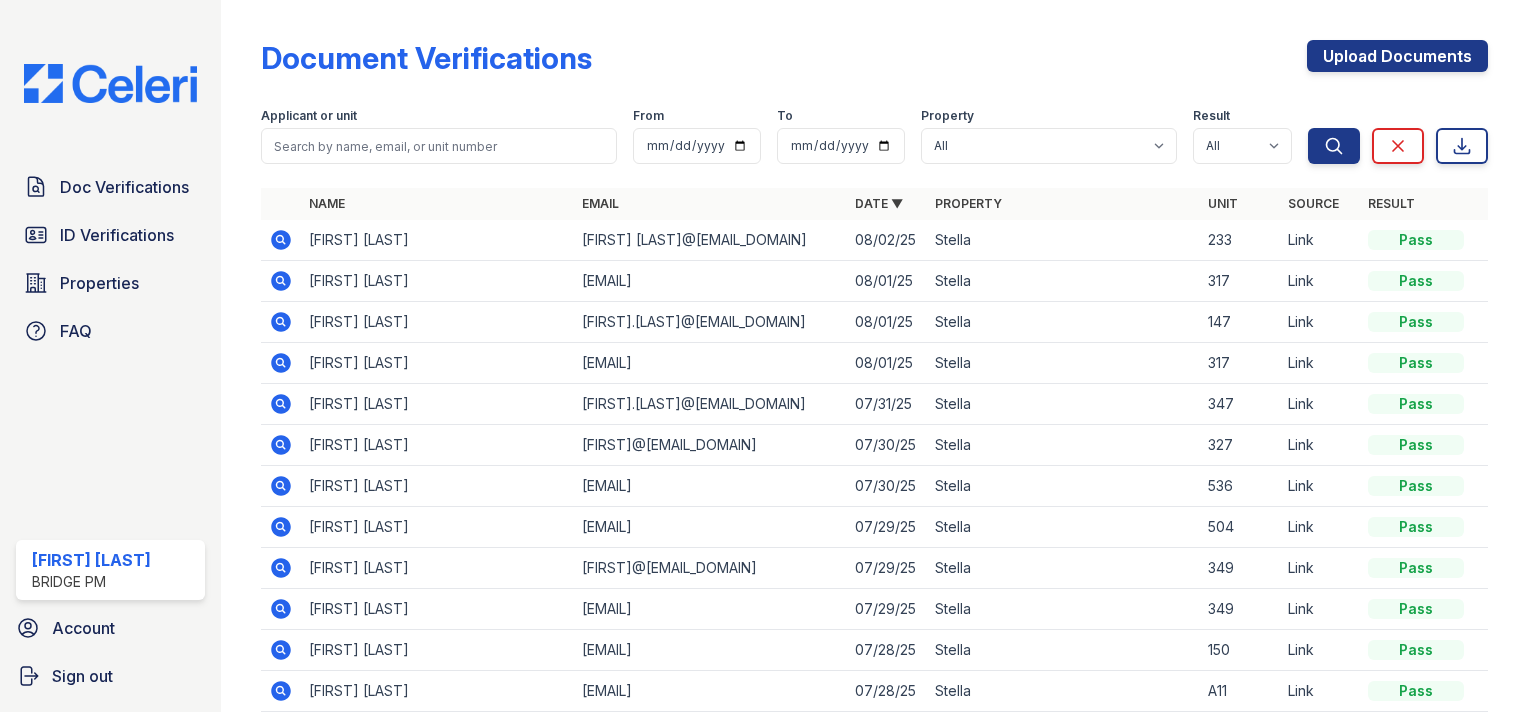 click 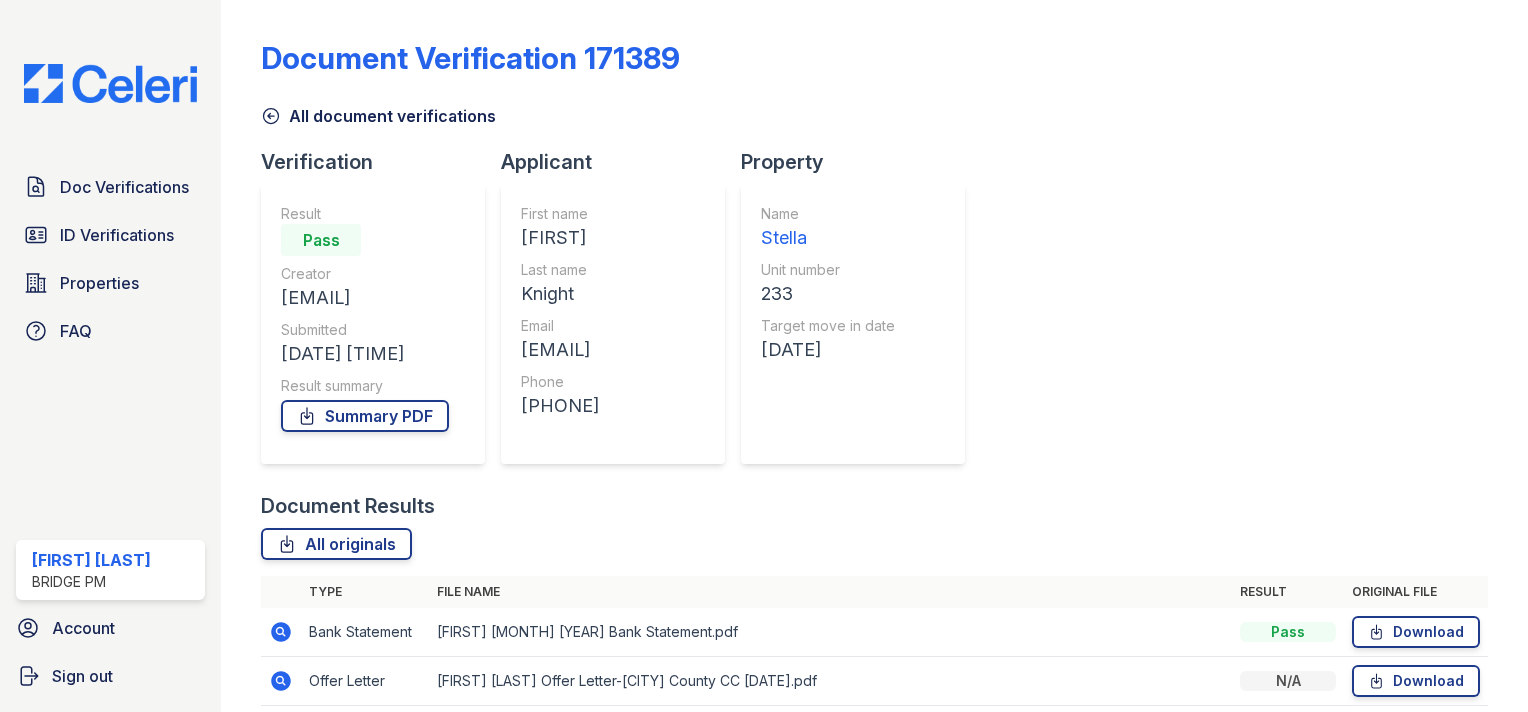 scroll, scrollTop: 0, scrollLeft: 0, axis: both 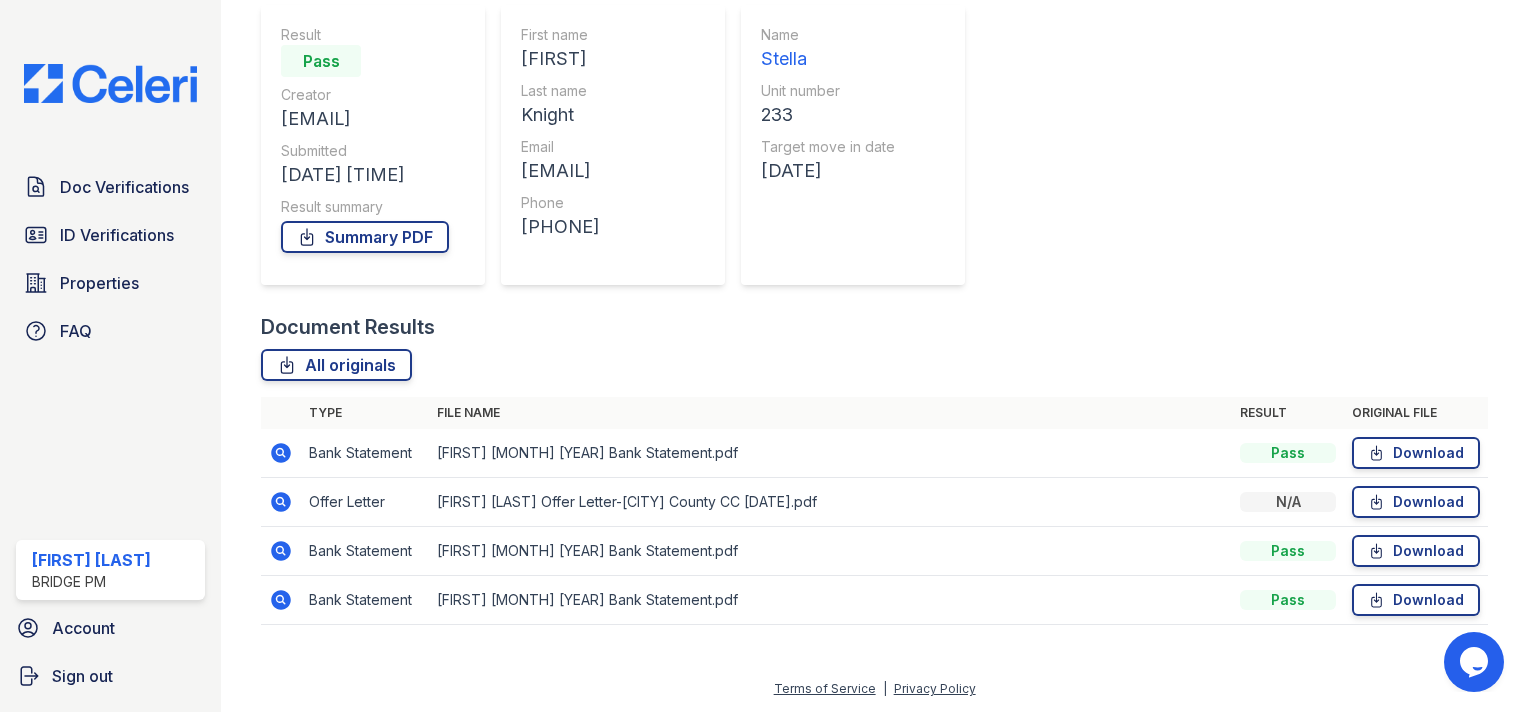 click 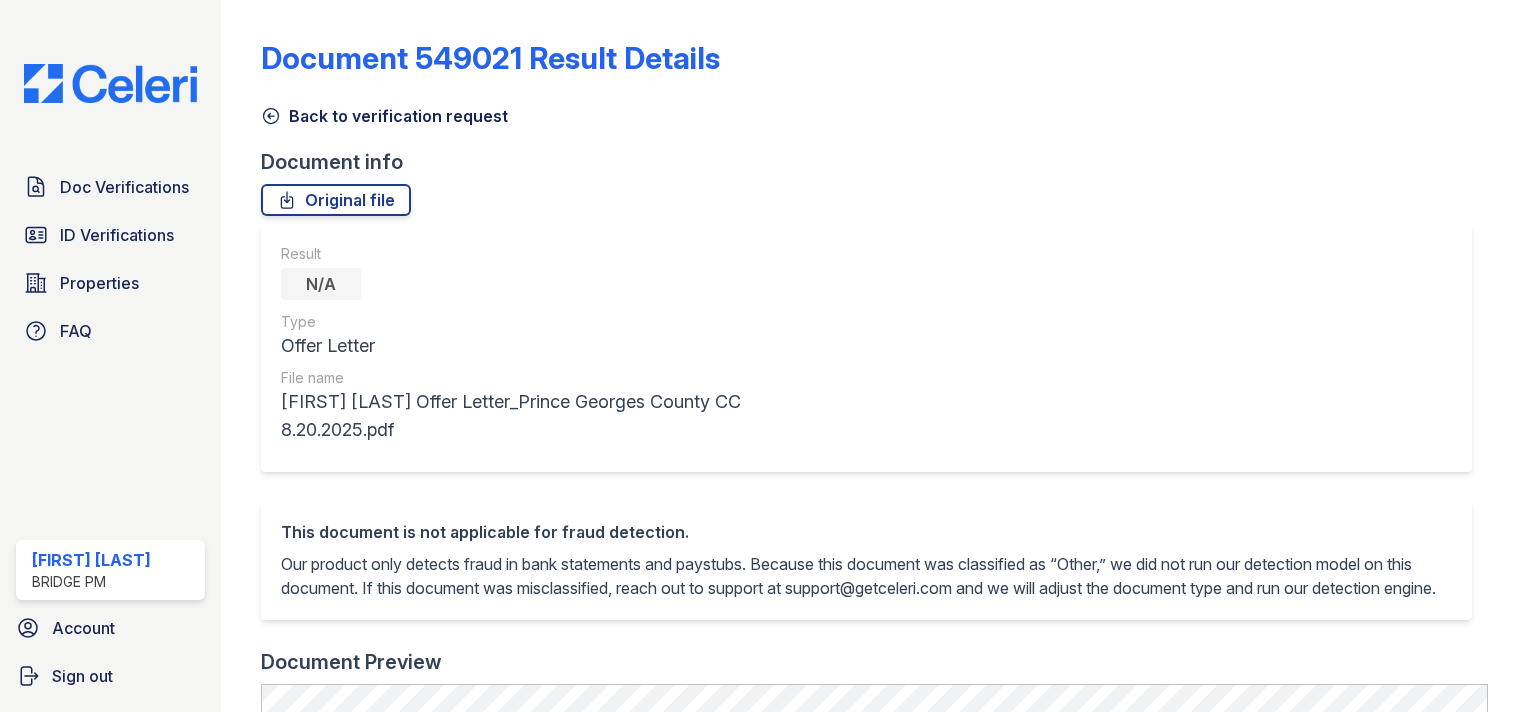 scroll, scrollTop: 0, scrollLeft: 0, axis: both 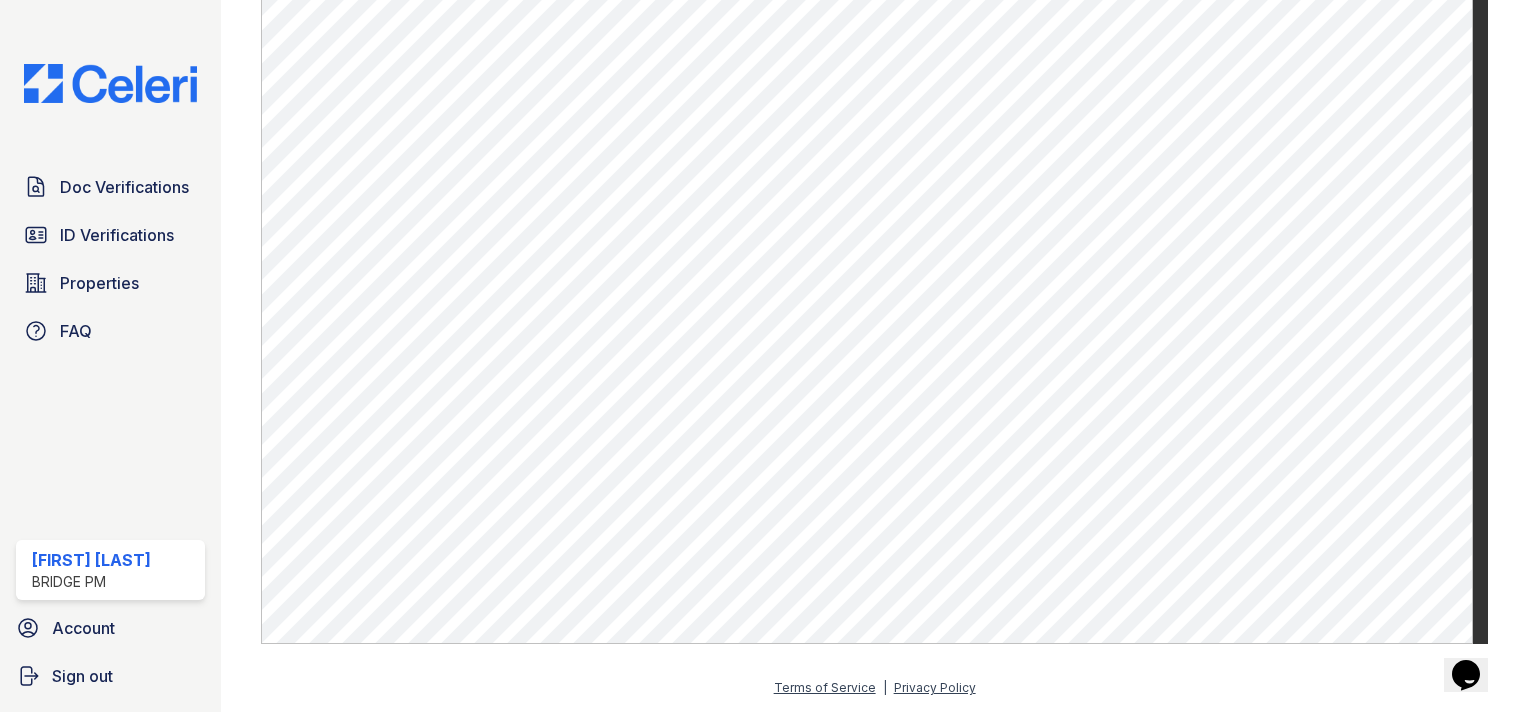 drag, startPoint x: 1509, startPoint y: 191, endPoint x: 1507, endPoint y: 202, distance: 11.18034 